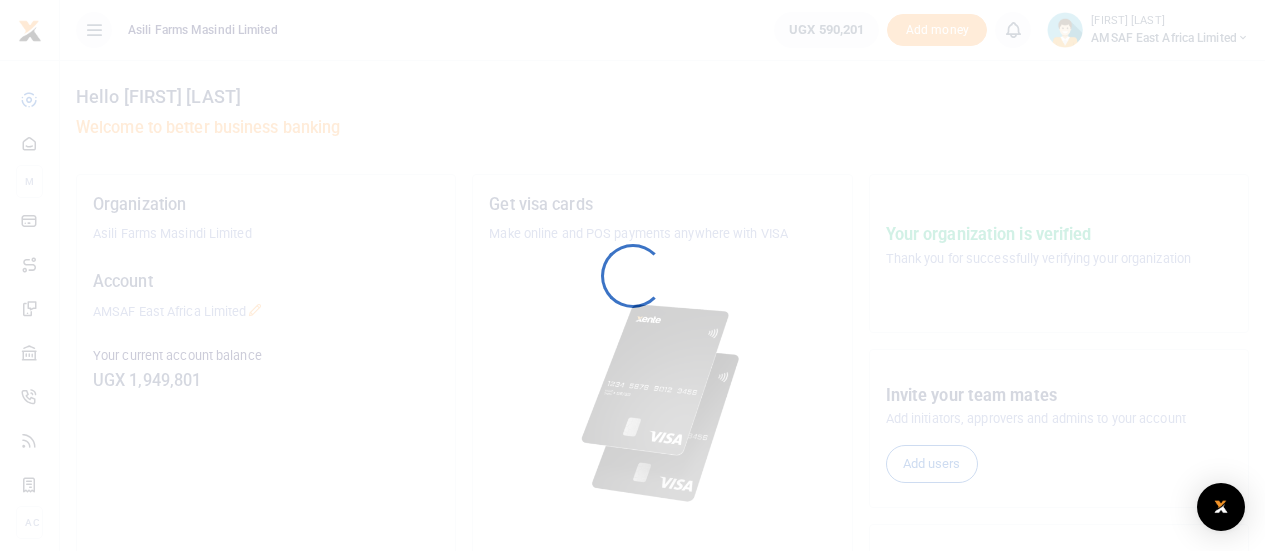 scroll, scrollTop: 0, scrollLeft: 0, axis: both 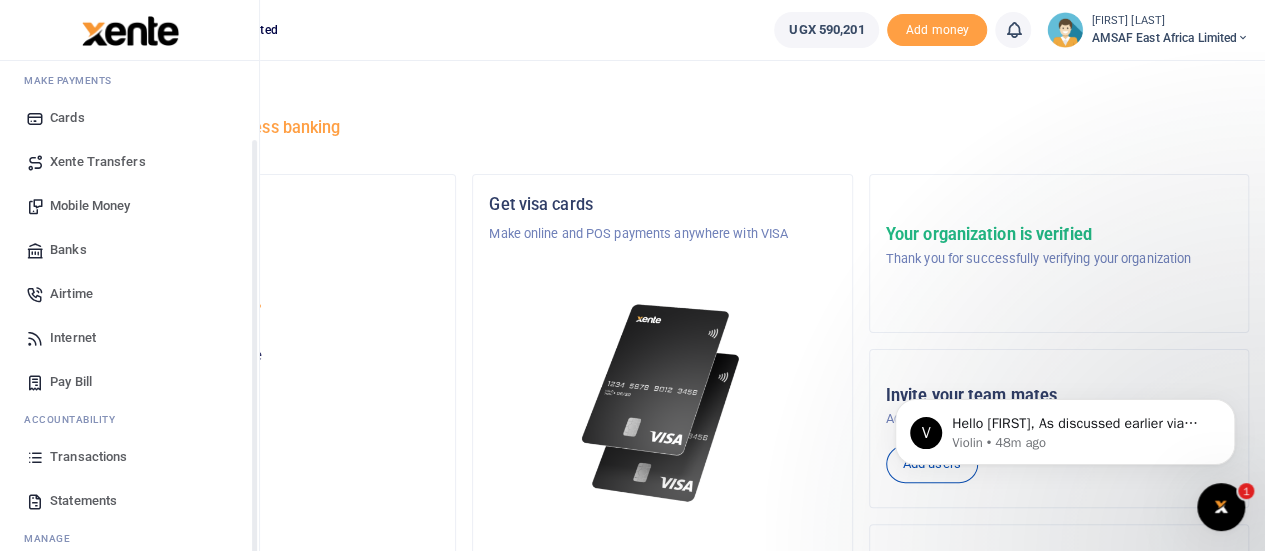 click on "Transactions" at bounding box center (88, 457) 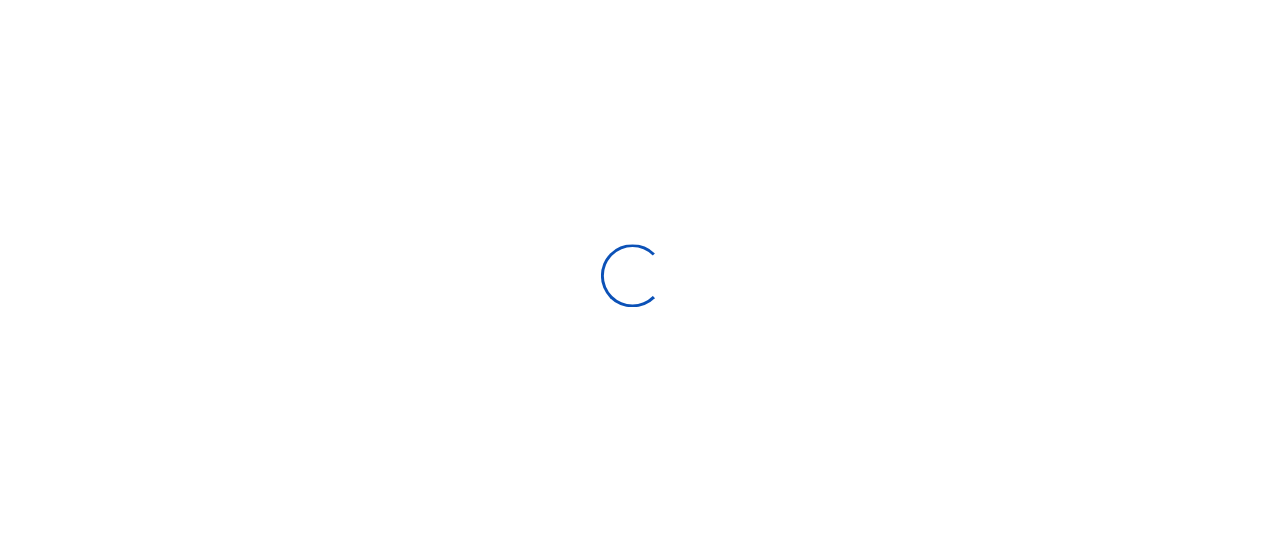 scroll, scrollTop: 0, scrollLeft: 0, axis: both 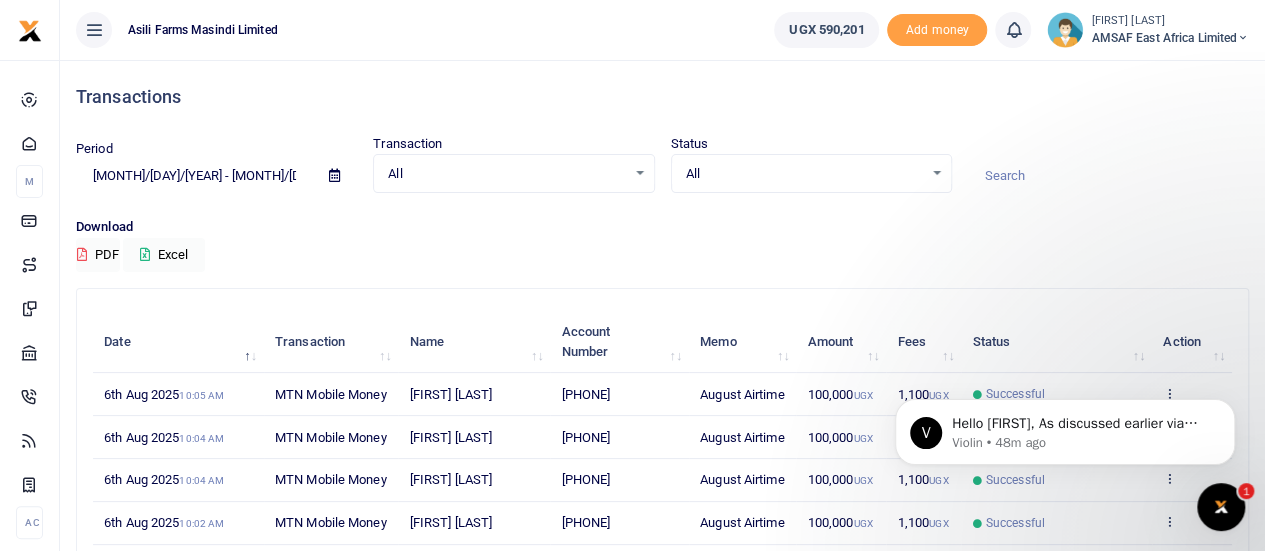 click 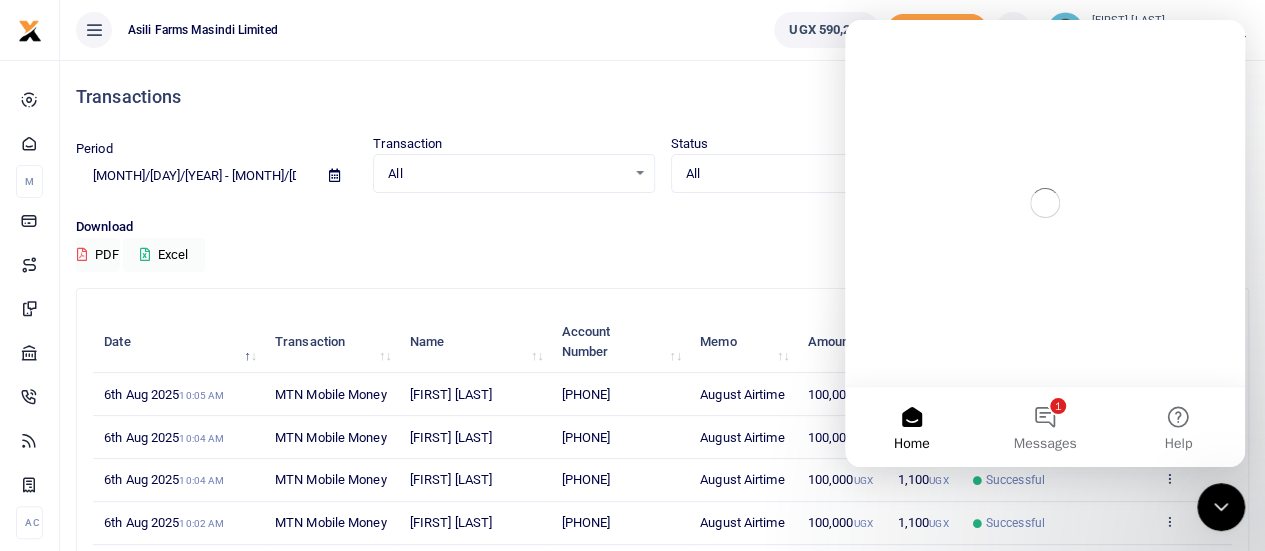 scroll, scrollTop: 0, scrollLeft: 0, axis: both 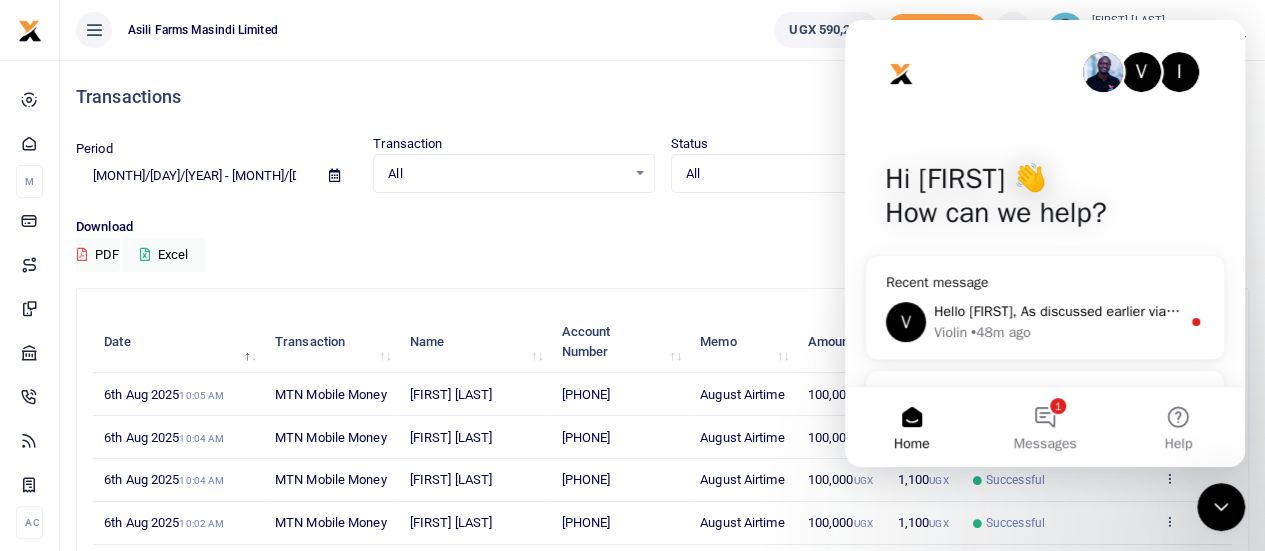 click on "Hello Ritah,   As discussed earlier via phone call, Constantaine is currently in the process of transferring the funds to your account.   Please feel free to reach out if you require any further assistance.   We sincerely apologize for any inconvenience this may have caused." at bounding box center (1057, 311) 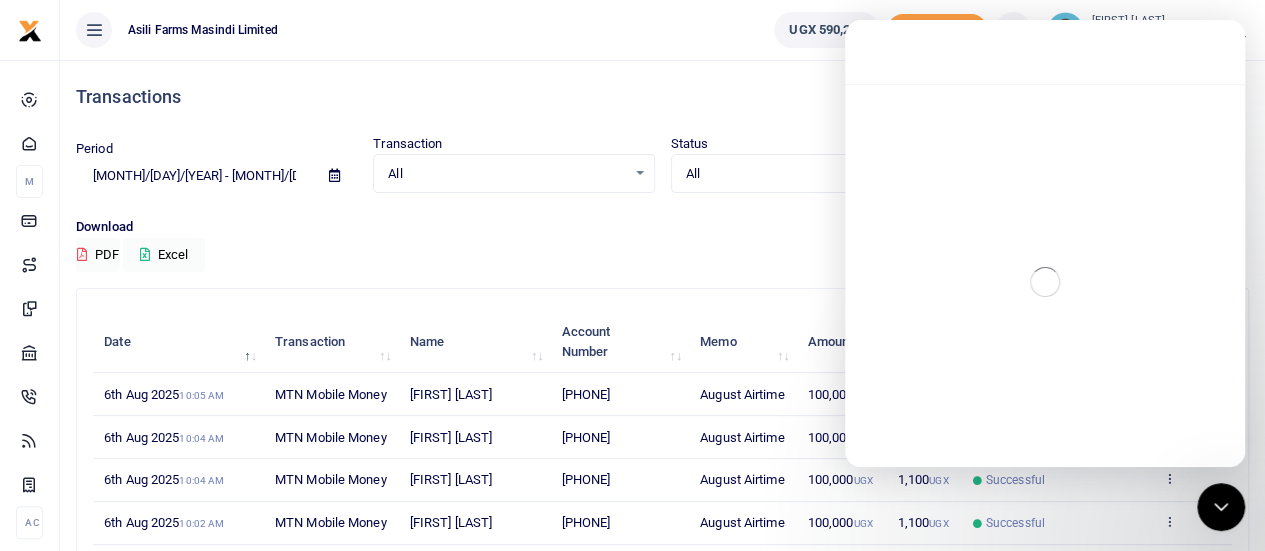 scroll, scrollTop: 2, scrollLeft: 0, axis: vertical 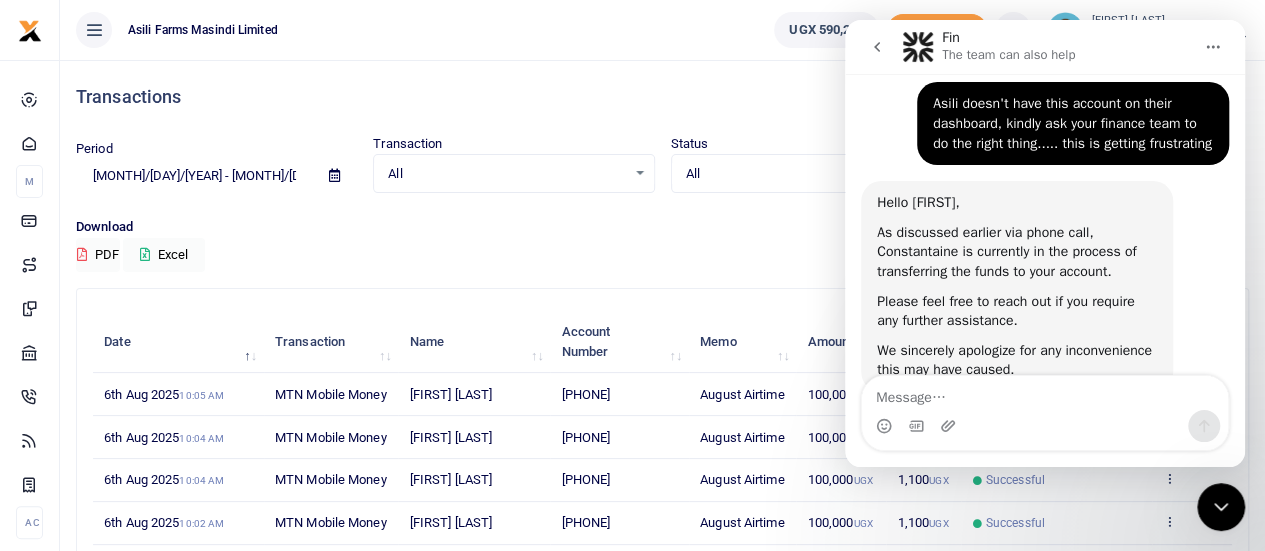 click 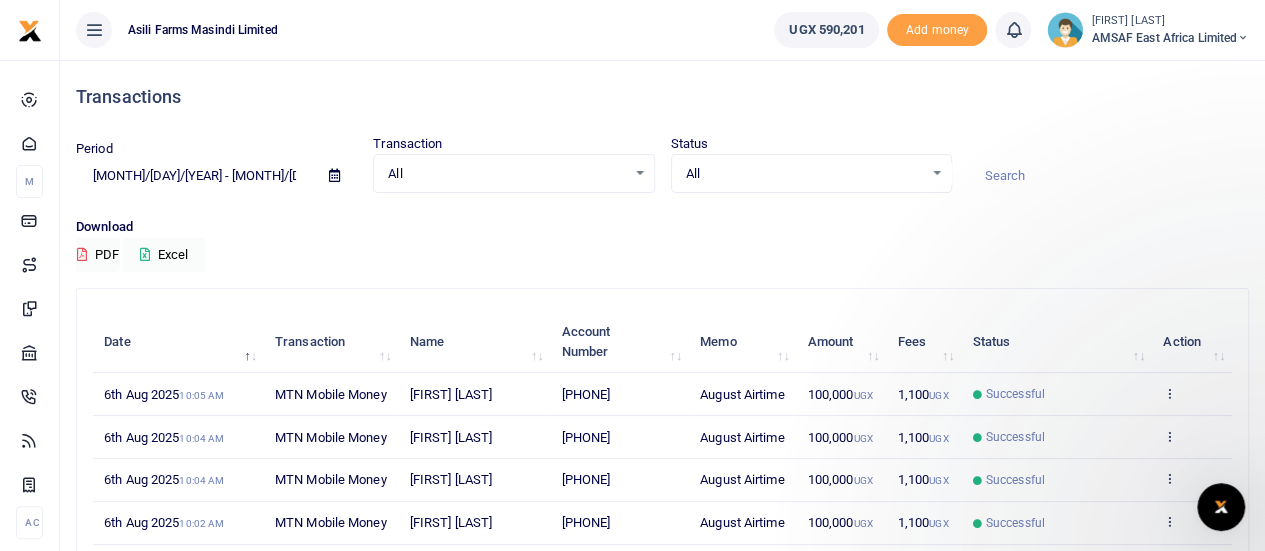 scroll, scrollTop: 0, scrollLeft: 0, axis: both 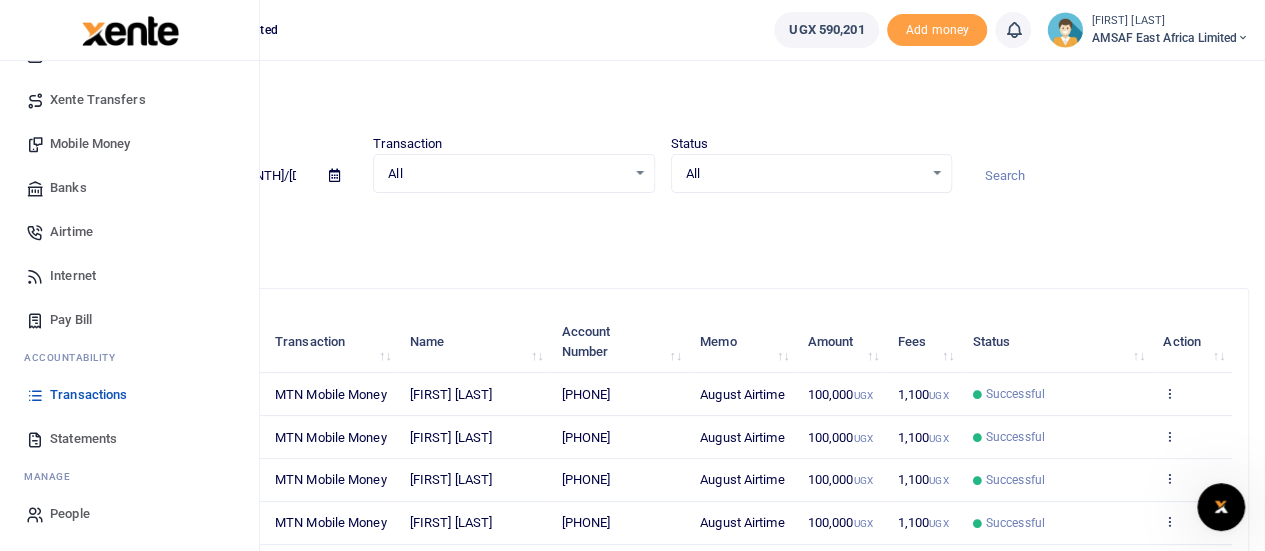 click on "Transactions" at bounding box center (88, 395) 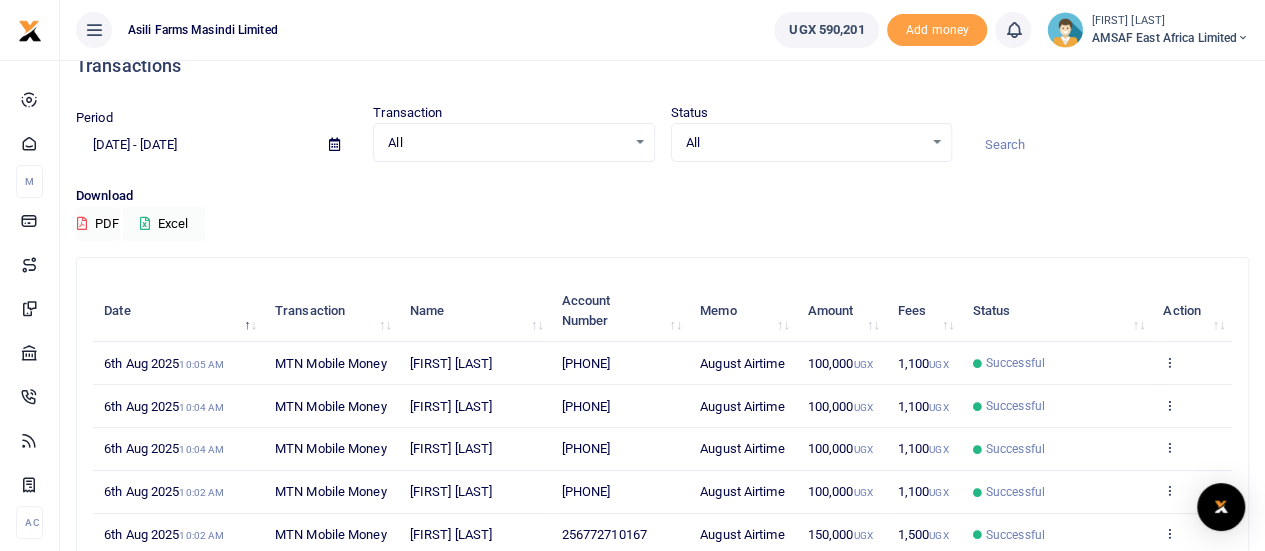 scroll, scrollTop: 0, scrollLeft: 0, axis: both 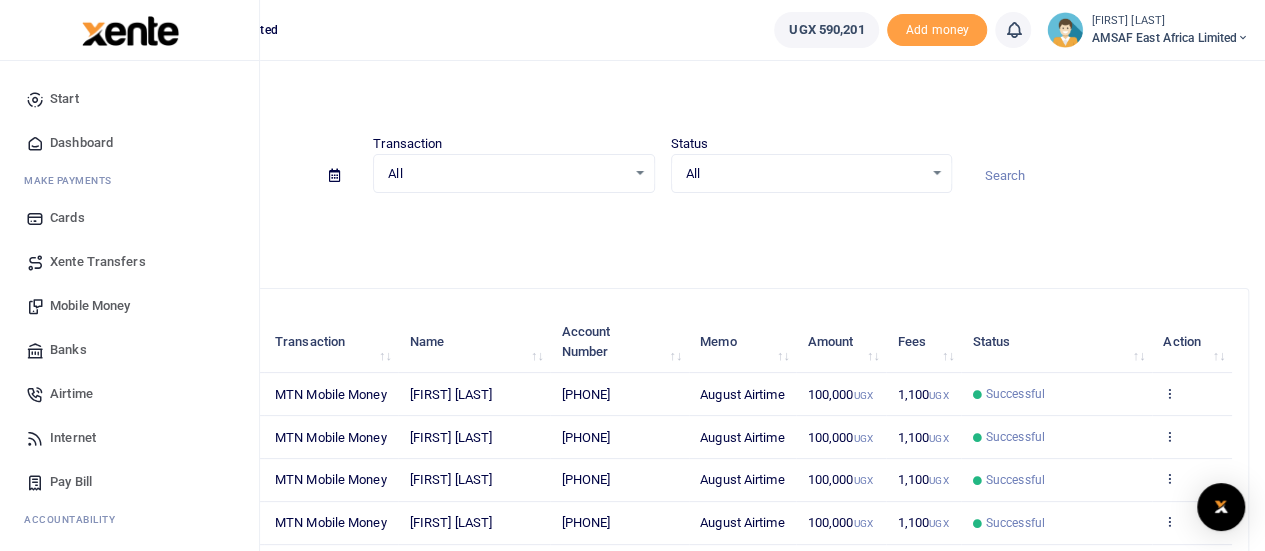 click on "Mobile Money" at bounding box center (90, 306) 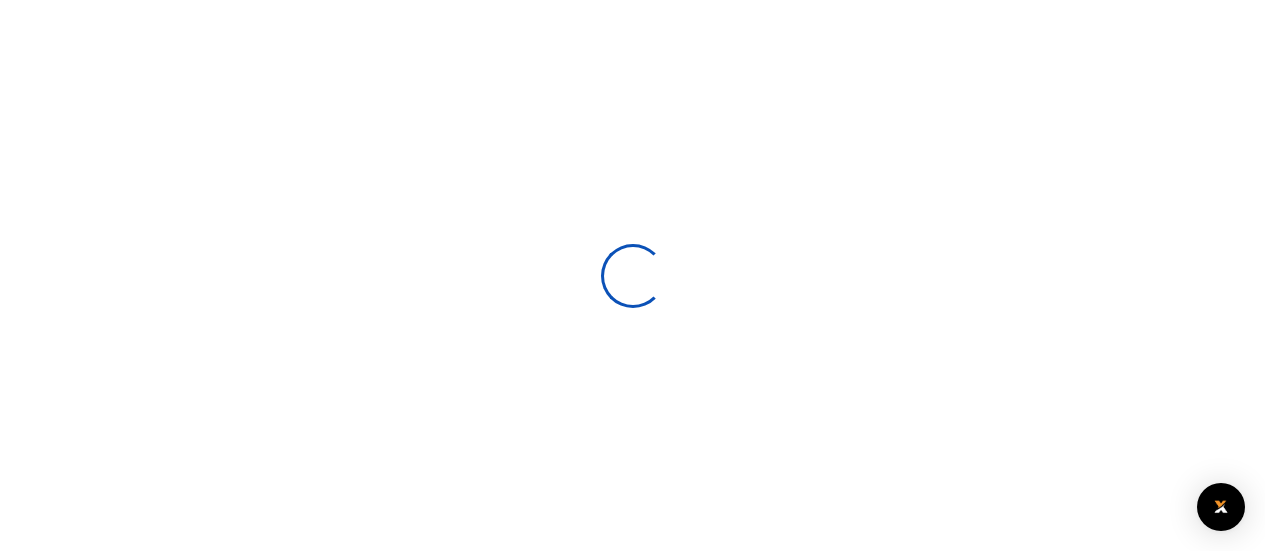scroll, scrollTop: 0, scrollLeft: 0, axis: both 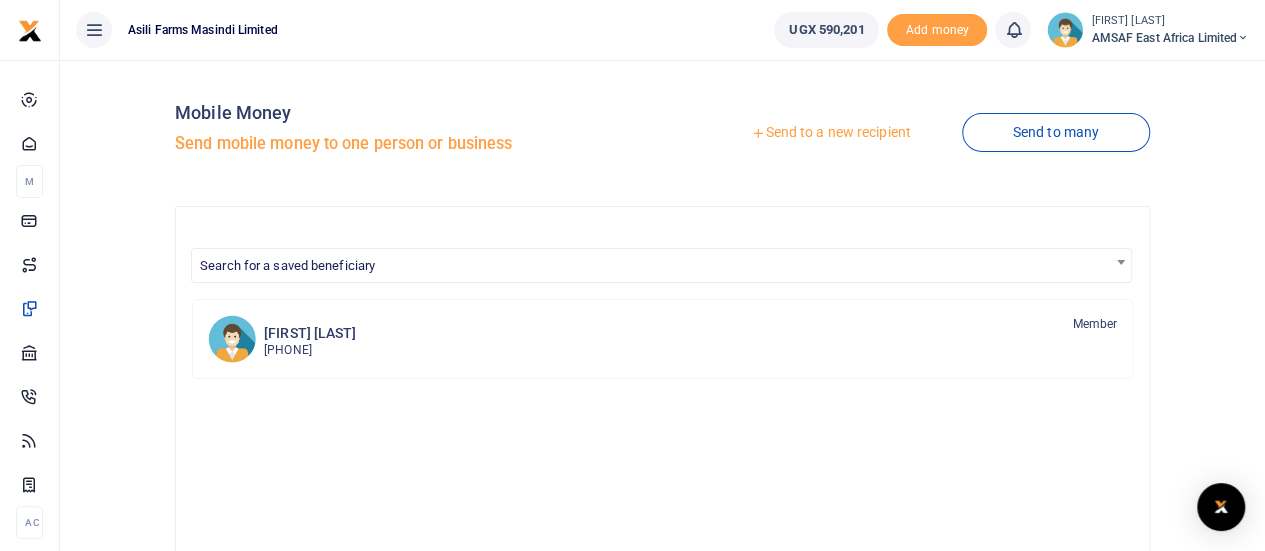 click on "Send to a new recipient" at bounding box center (830, 133) 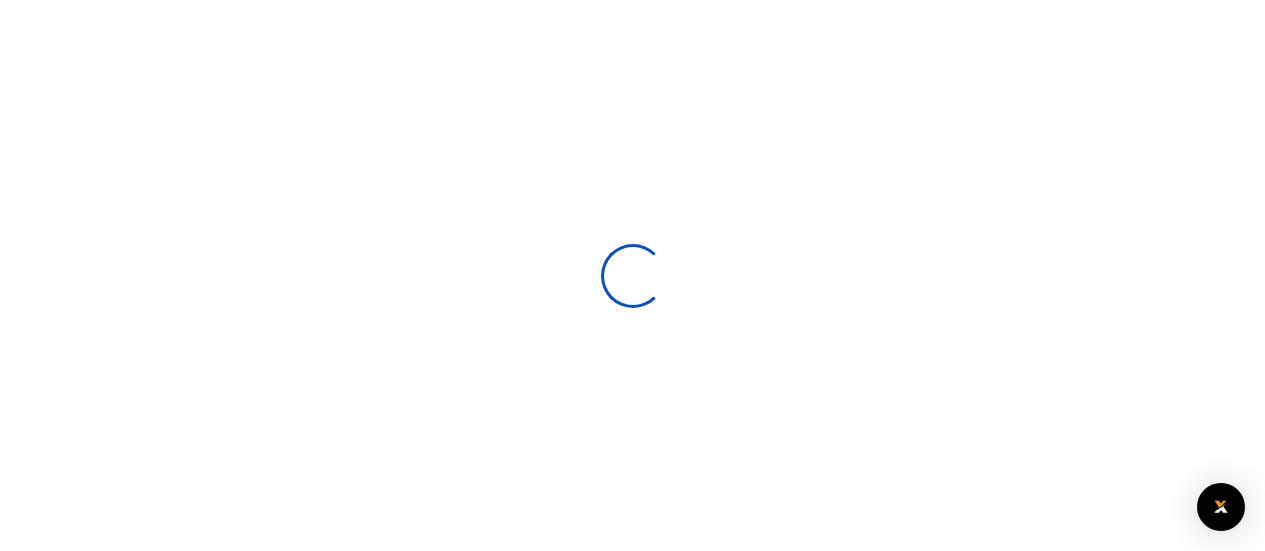 scroll, scrollTop: 0, scrollLeft: 0, axis: both 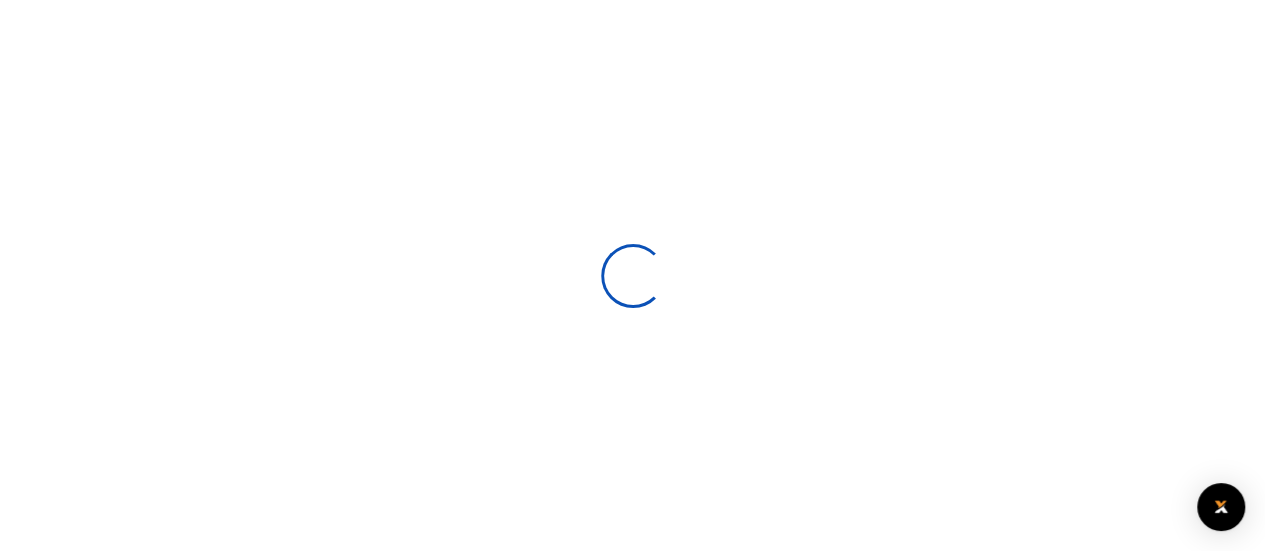 select 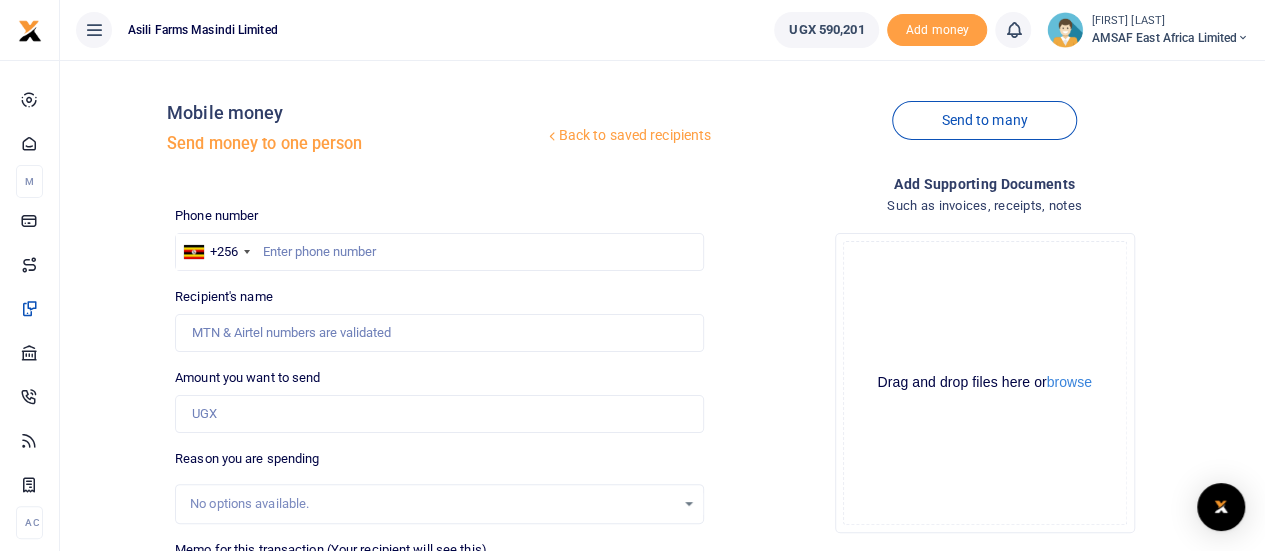 click at bounding box center (632, 275) 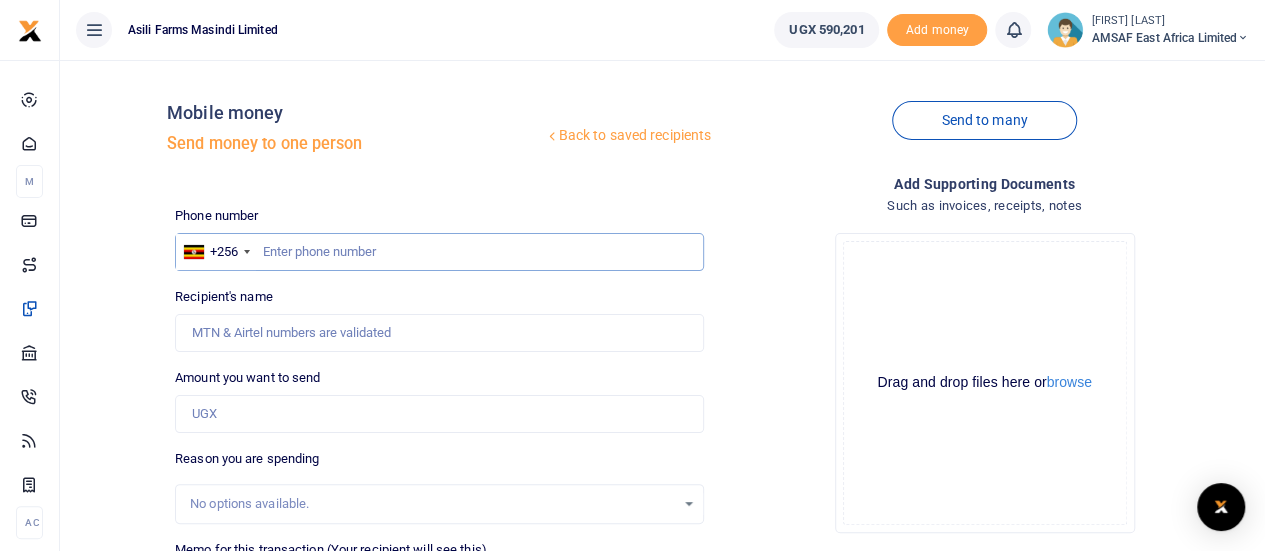 click at bounding box center (439, 252) 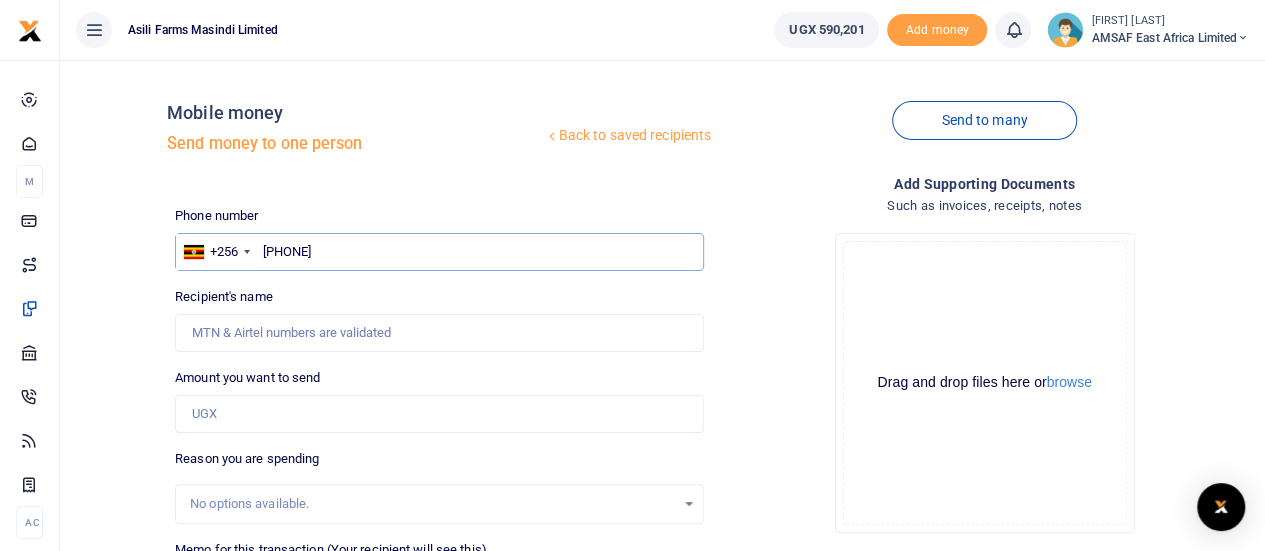 type on "[PHONE]" 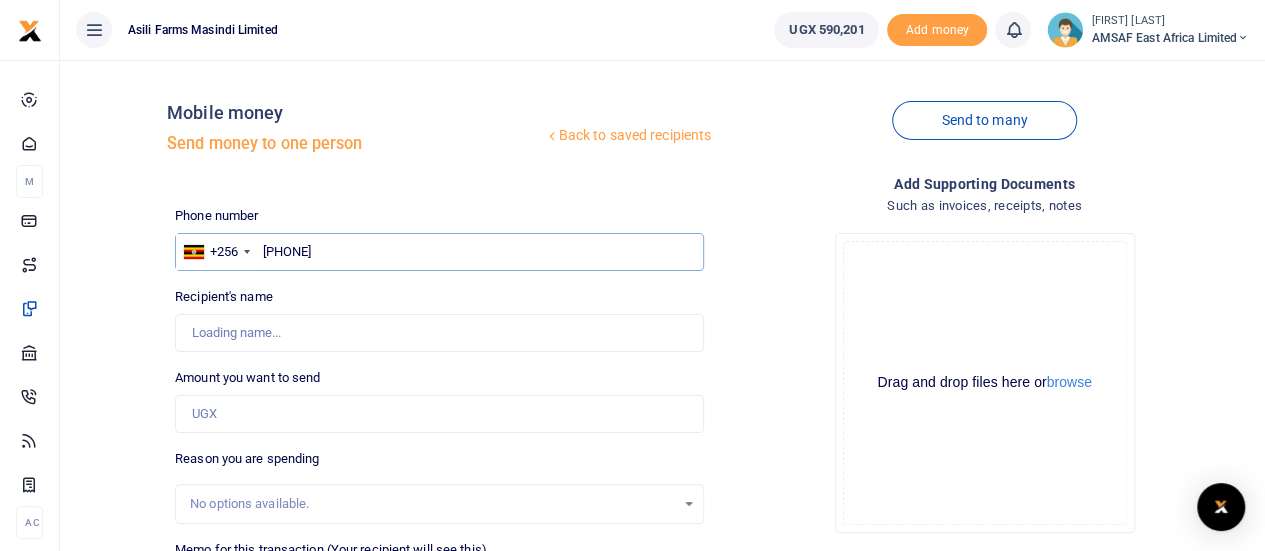 type on "[FIRST] [LAST]" 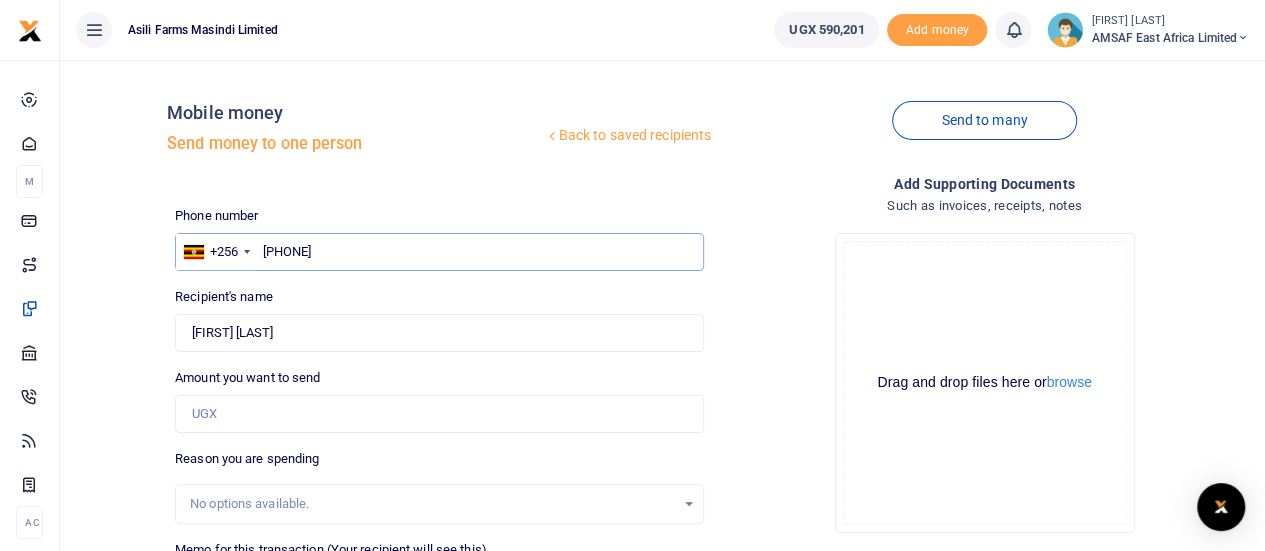 click on "[PHONE]" at bounding box center (439, 252) 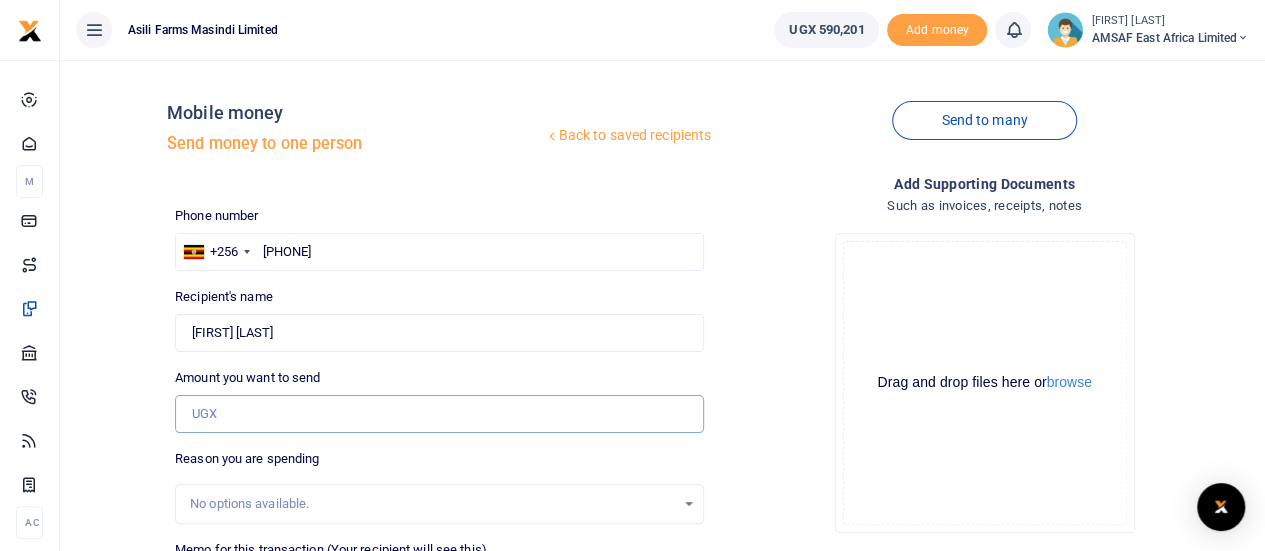 click on "Amount you want to send" at bounding box center (439, 414) 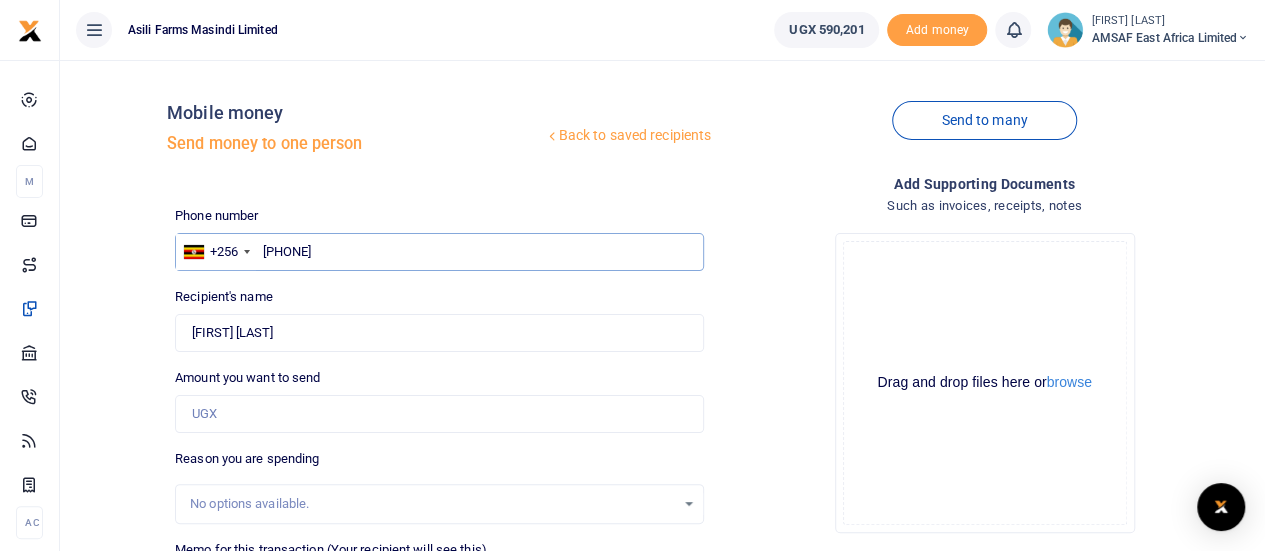 click on "[PHONE]" at bounding box center [439, 252] 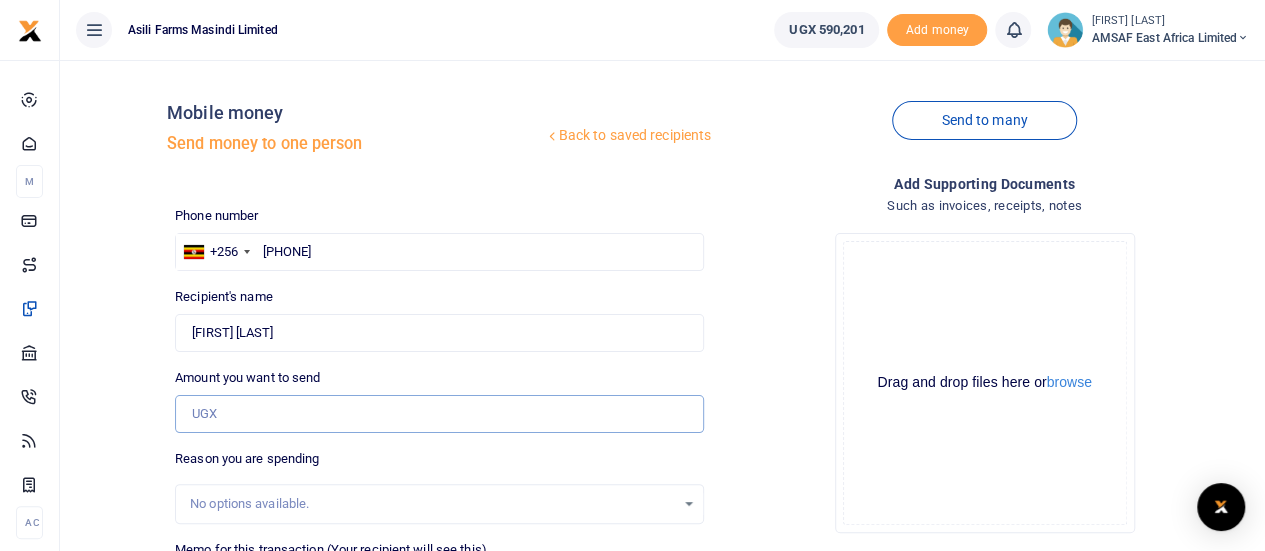 click on "Amount you want to send" at bounding box center (439, 414) 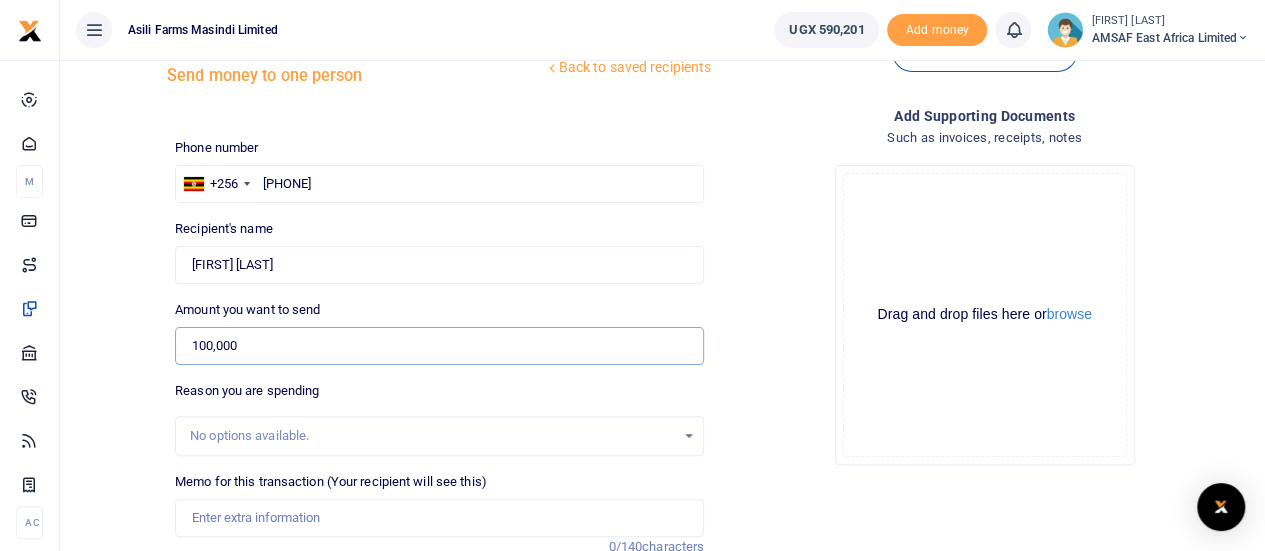 scroll, scrollTop: 200, scrollLeft: 0, axis: vertical 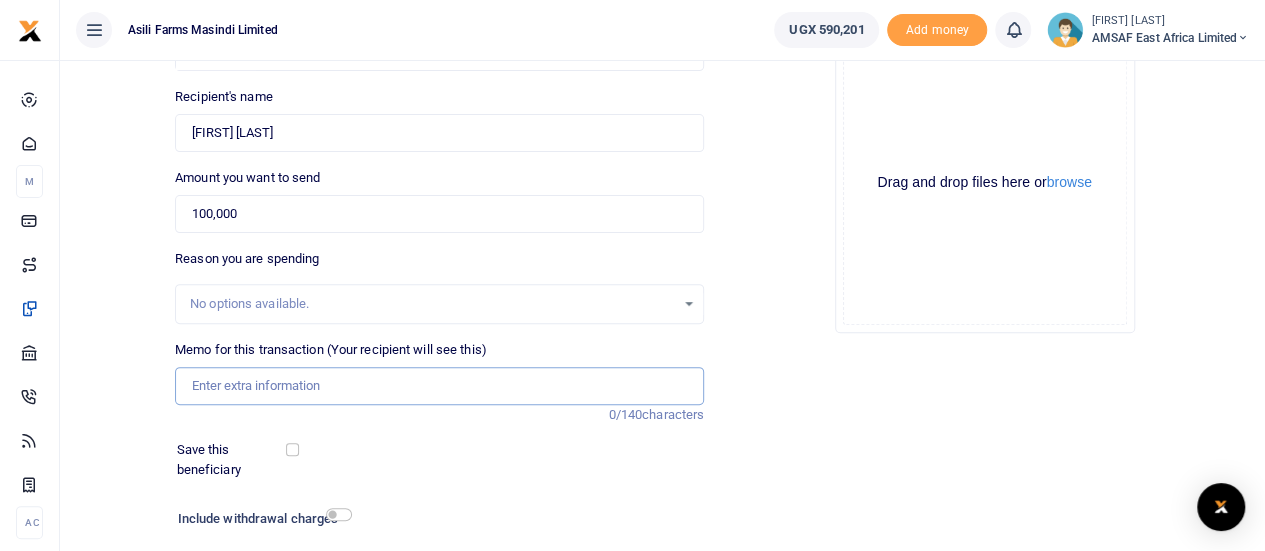 click on "Memo for this transaction (Your recipient will see this)" at bounding box center [439, 386] 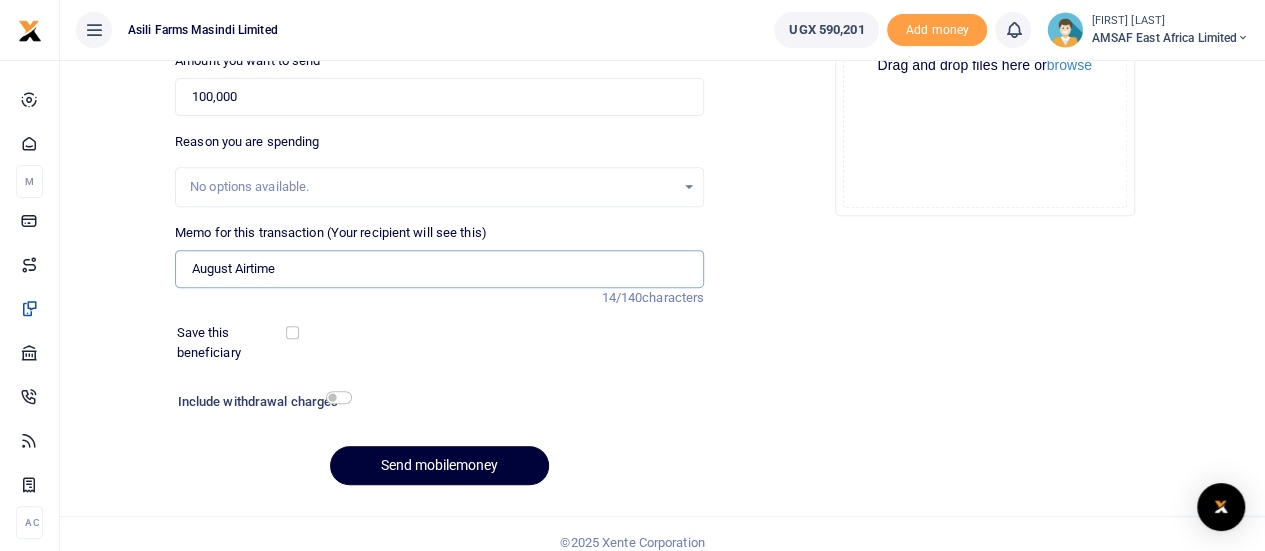 scroll, scrollTop: 332, scrollLeft: 0, axis: vertical 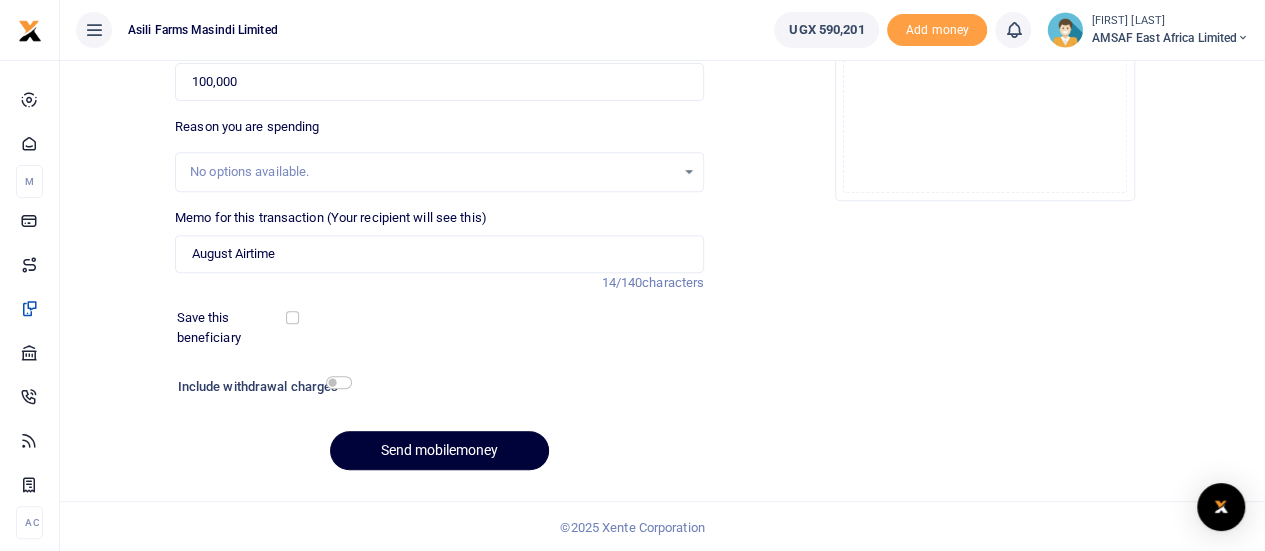 click on "Send mobilemoney" at bounding box center [439, 450] 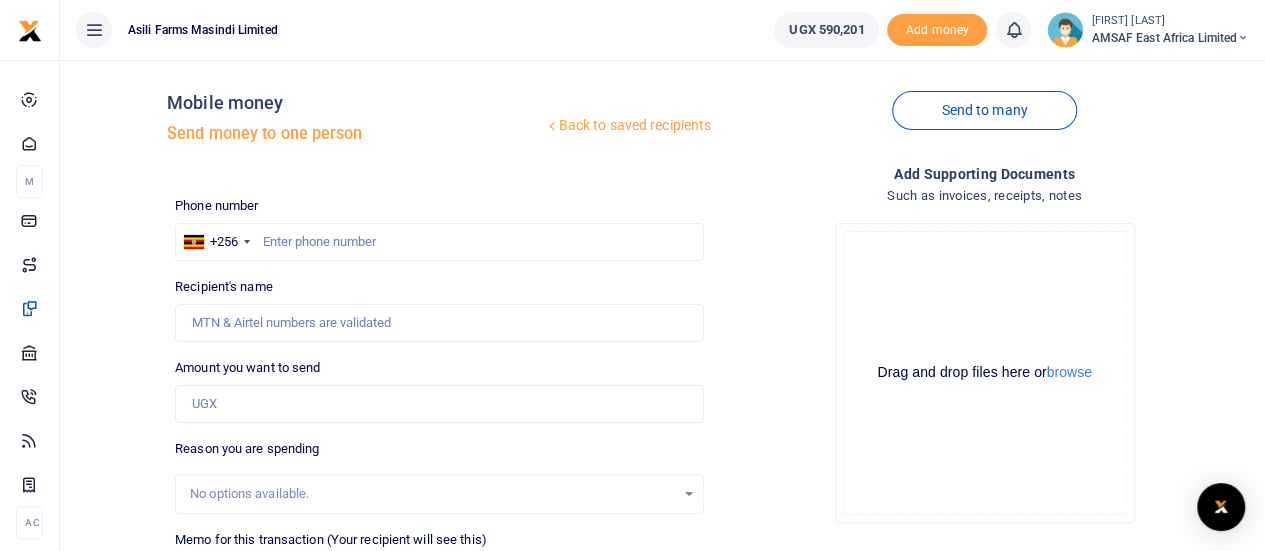 scroll, scrollTop: 0, scrollLeft: 0, axis: both 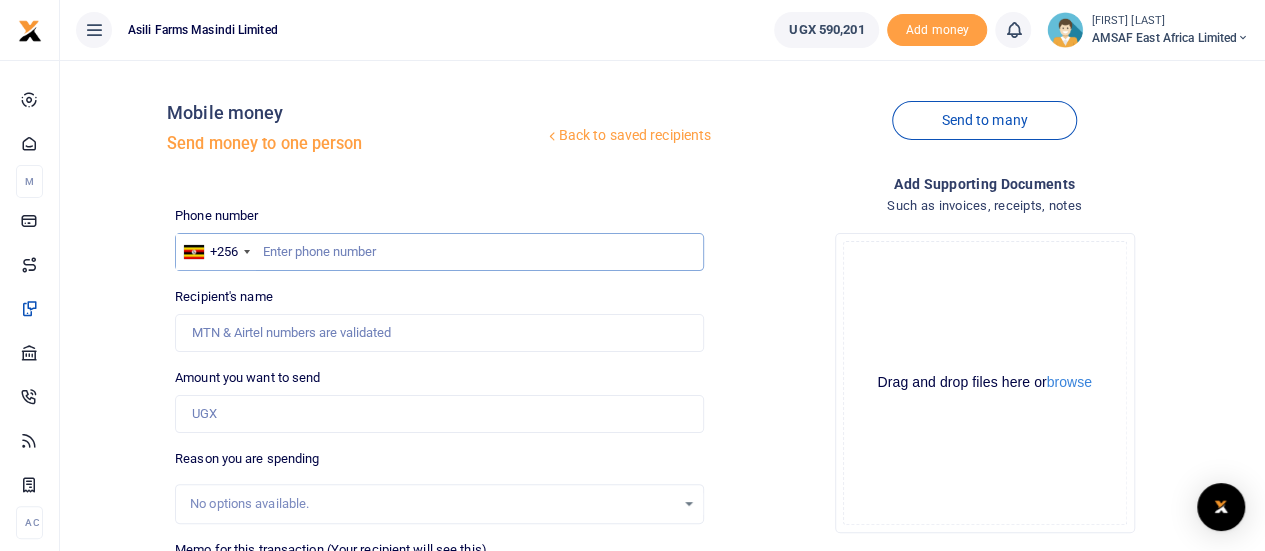 click at bounding box center [439, 252] 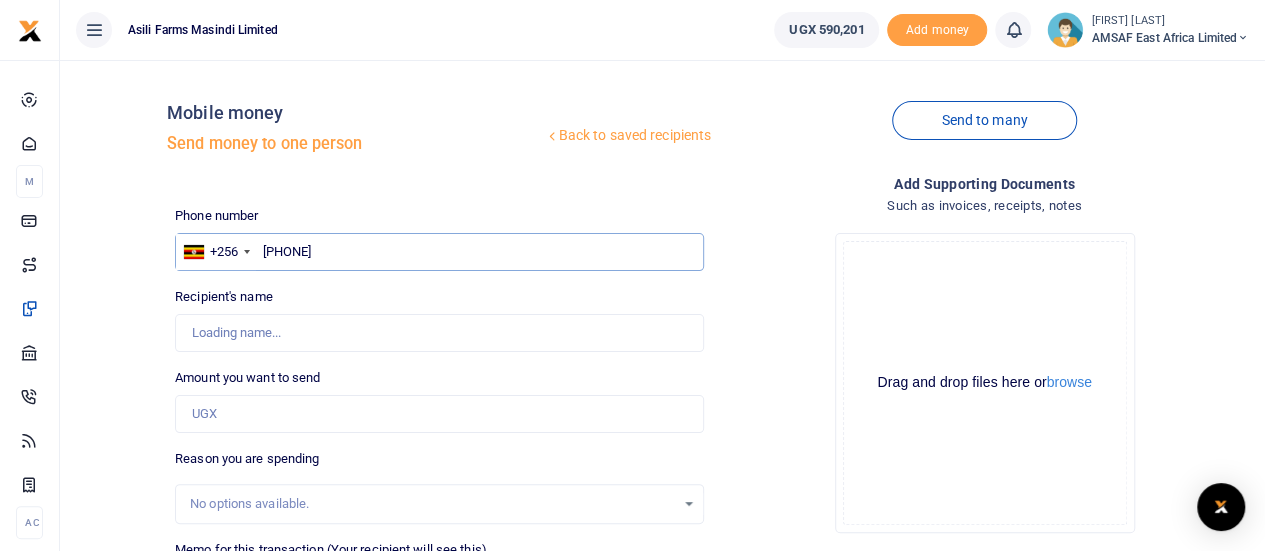 type on "707255512" 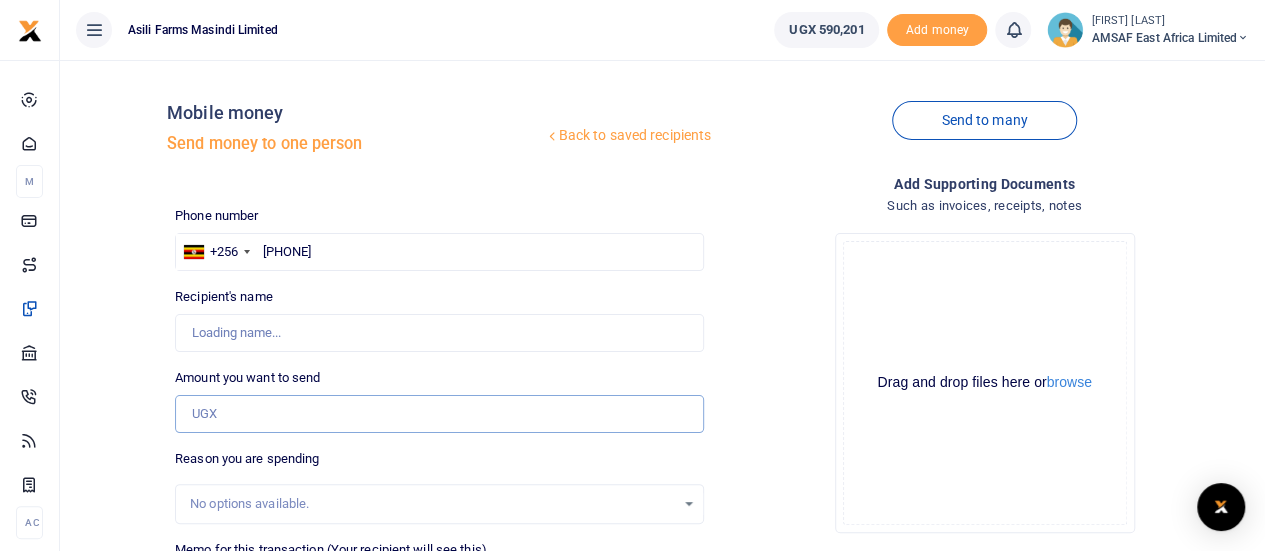click on "Amount you want to send" at bounding box center [439, 414] 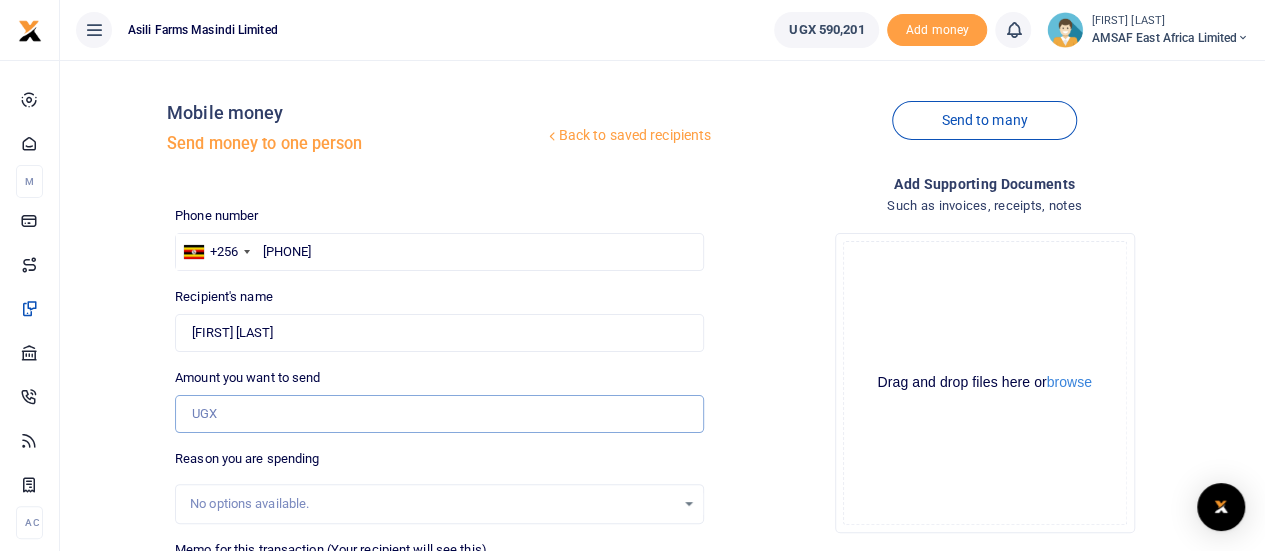type on "100,000" 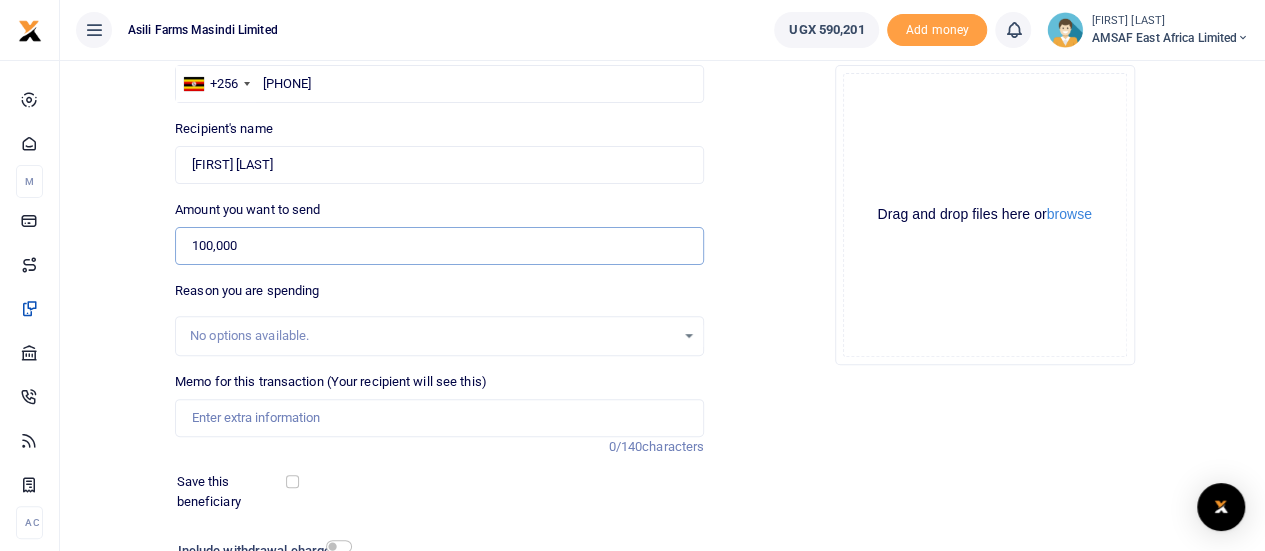 scroll, scrollTop: 300, scrollLeft: 0, axis: vertical 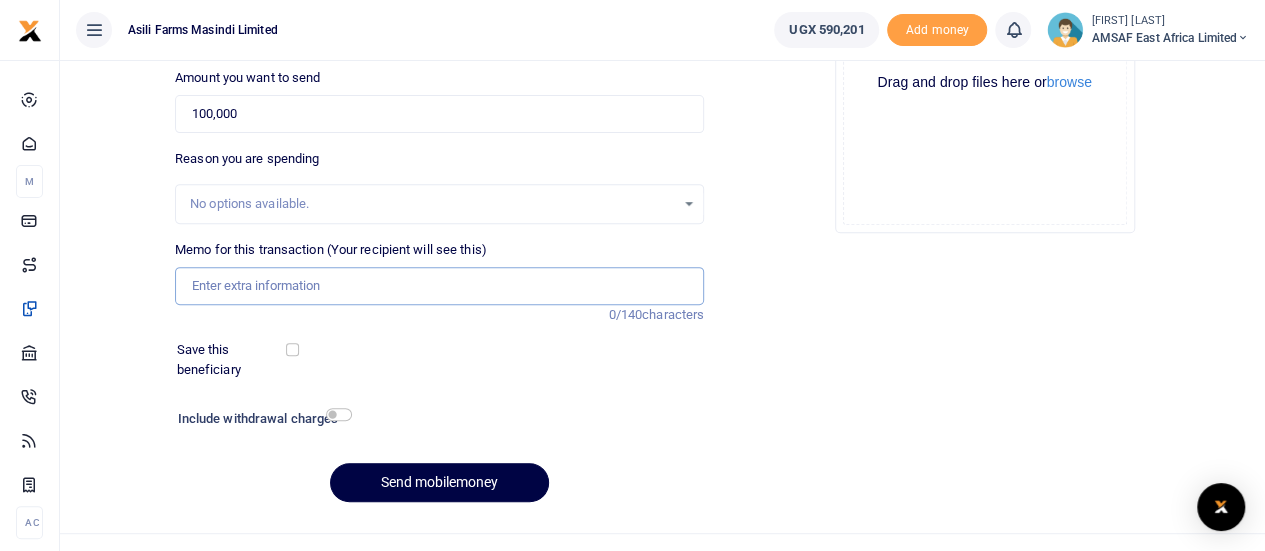 click on "Memo for this transaction (Your recipient will see this)" at bounding box center [439, 286] 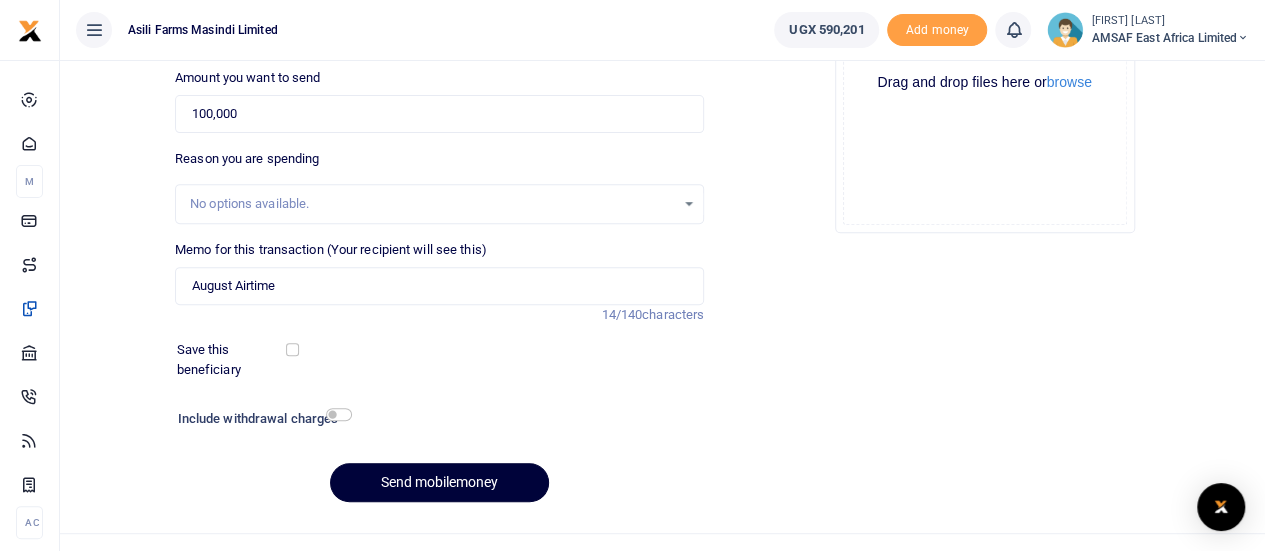 click on "Send mobilemoney" at bounding box center (439, 482) 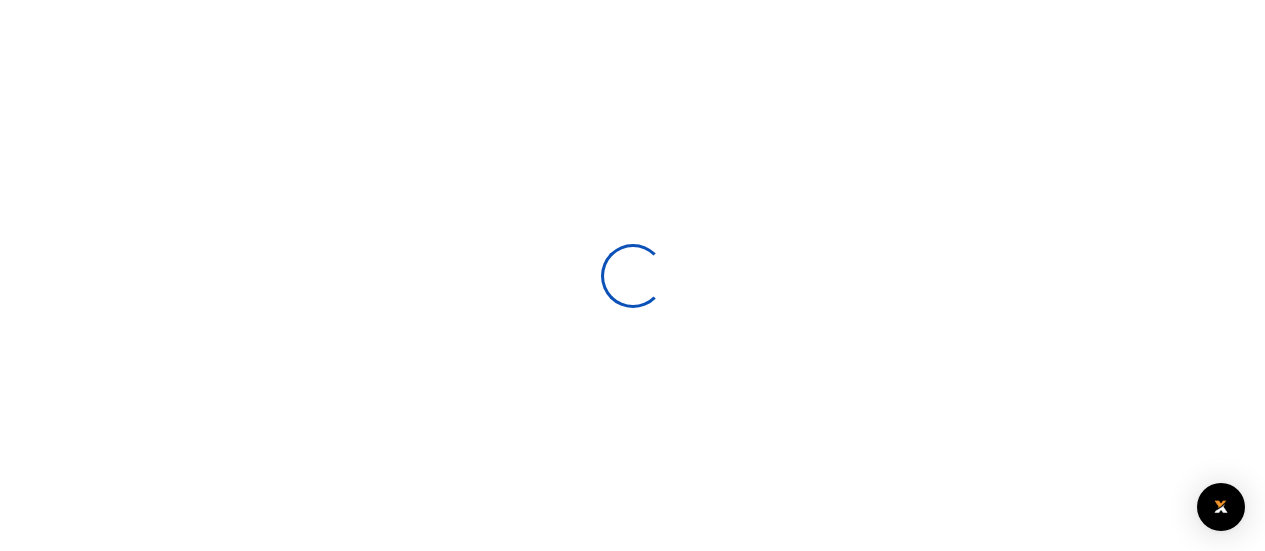 select 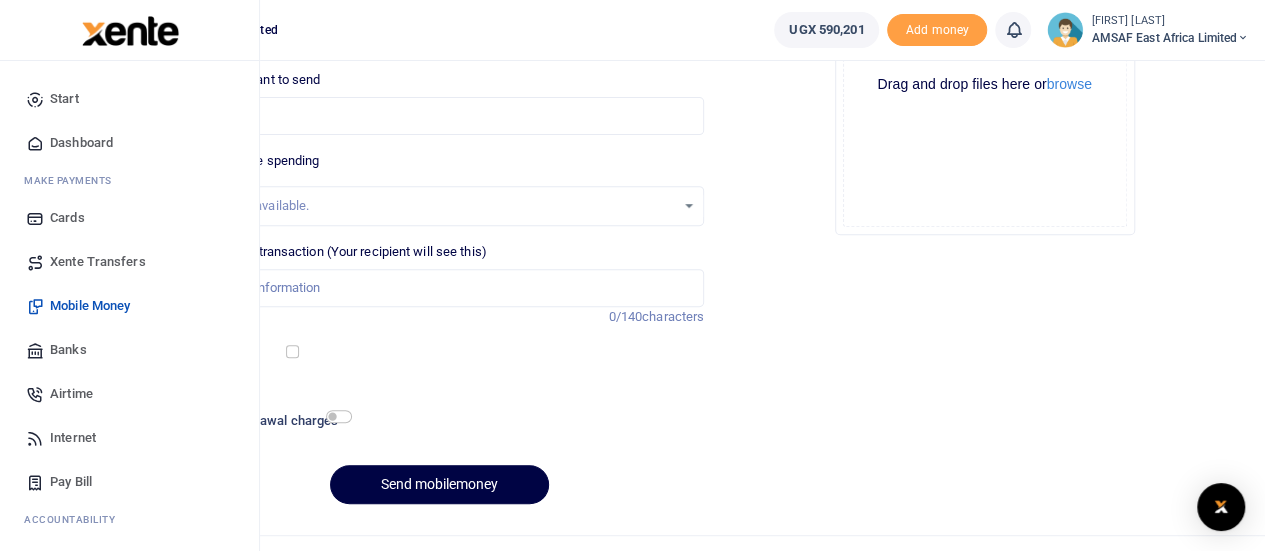 click on "Start" at bounding box center [64, 99] 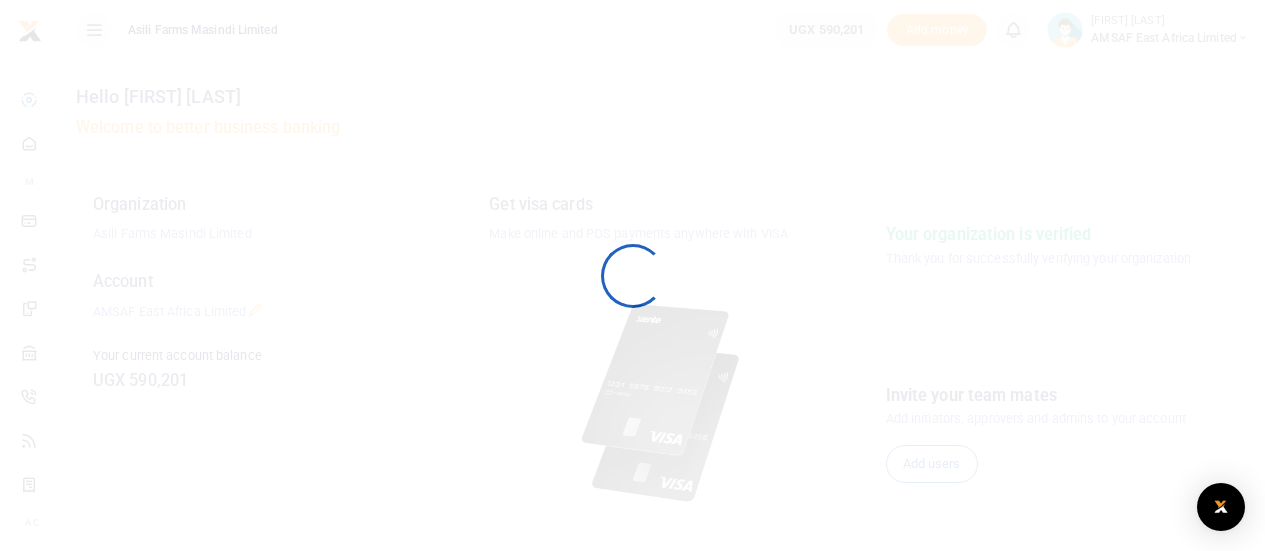 scroll, scrollTop: 0, scrollLeft: 0, axis: both 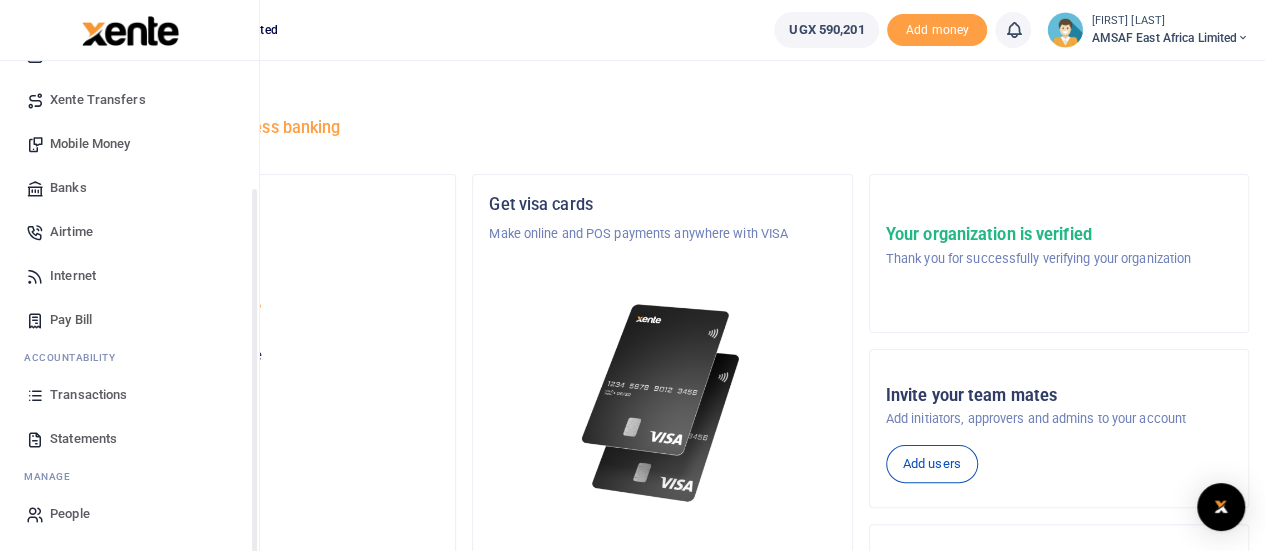 click on "Transactions" at bounding box center (88, 395) 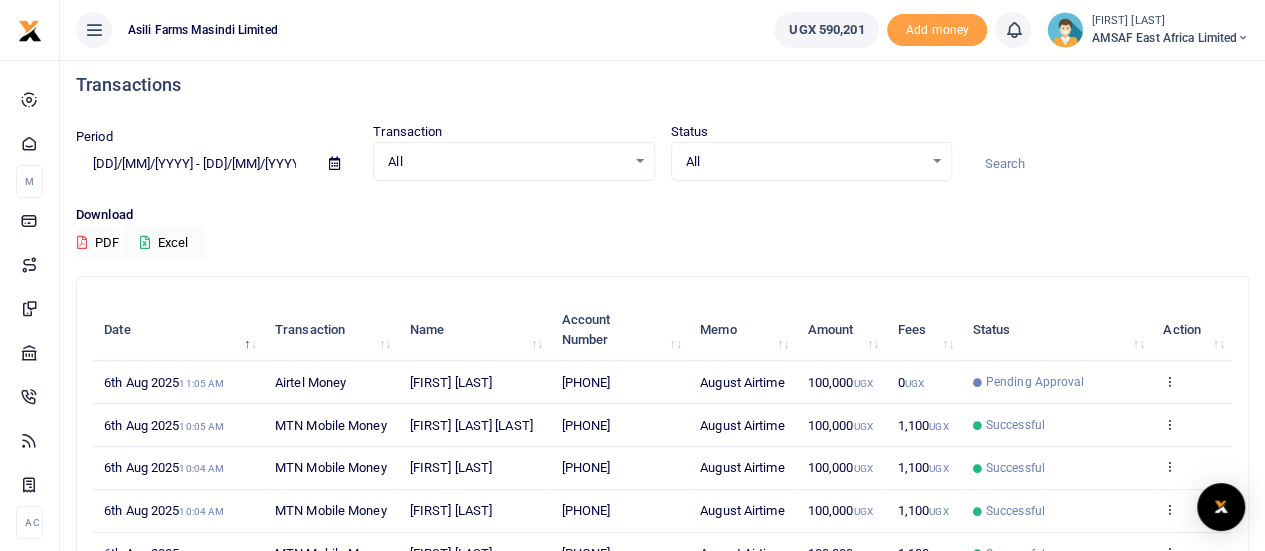 scroll, scrollTop: 0, scrollLeft: 0, axis: both 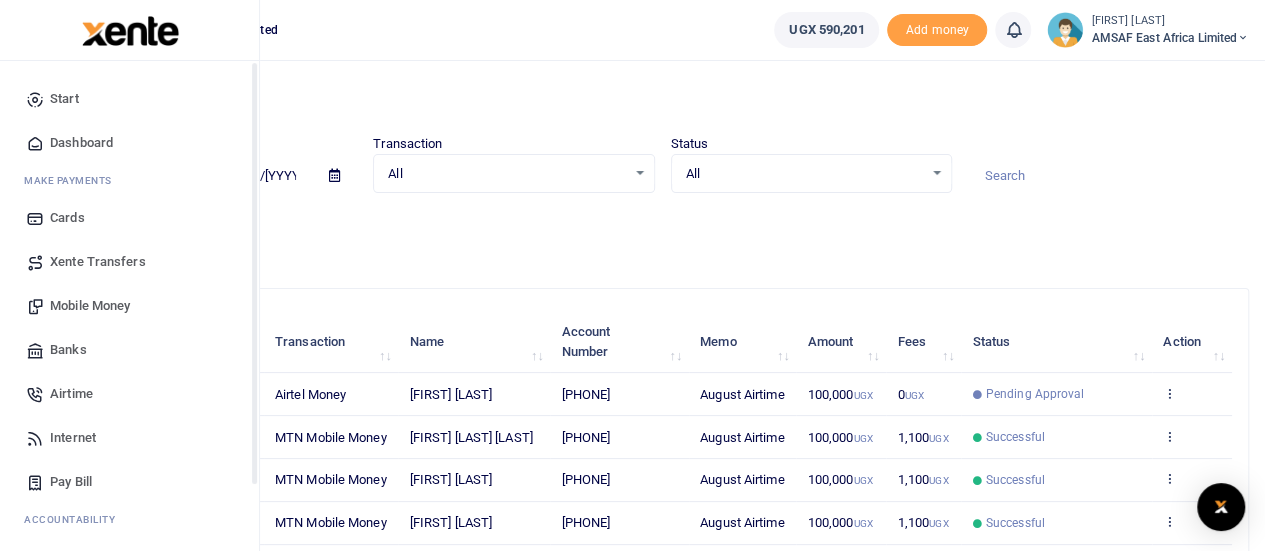 click on "Start" at bounding box center [64, 99] 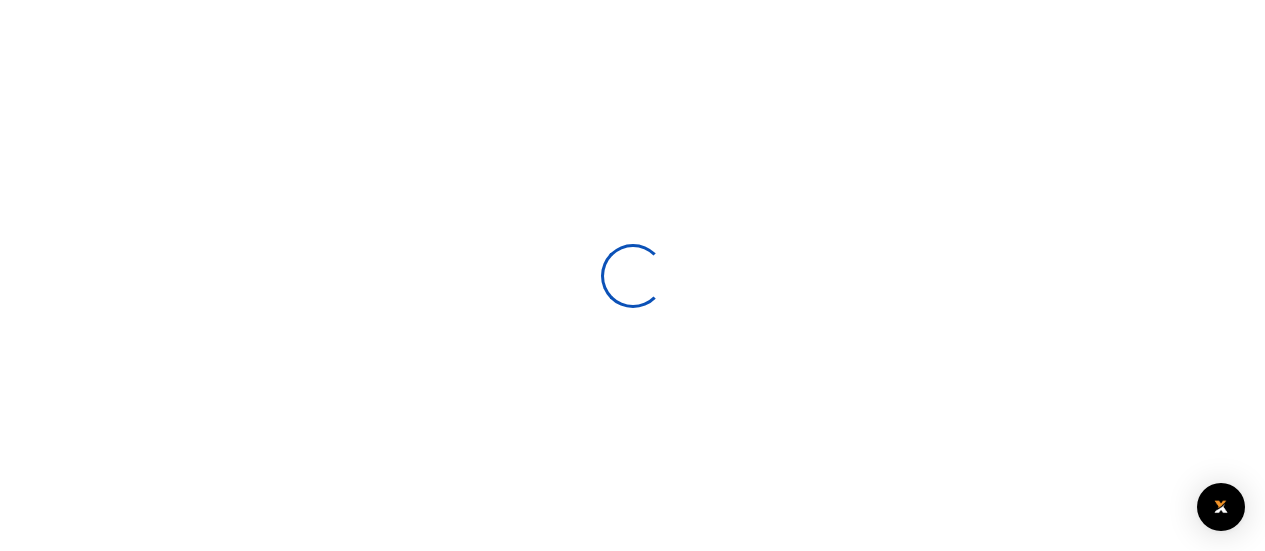 scroll, scrollTop: 0, scrollLeft: 0, axis: both 